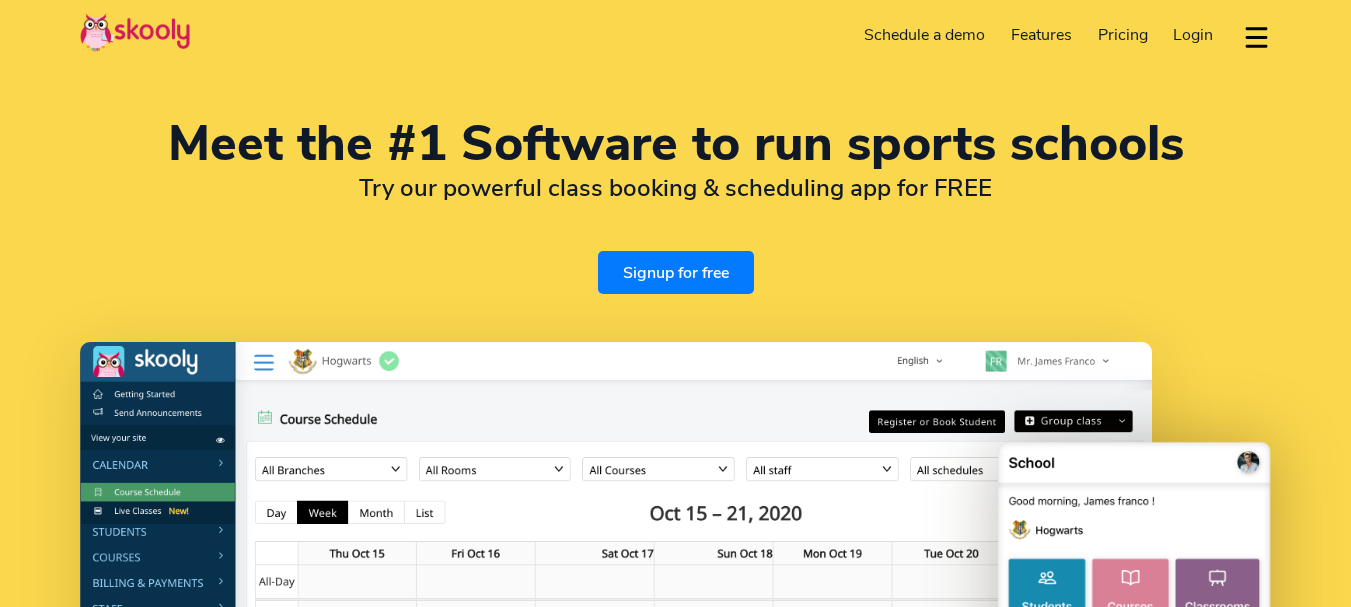 select on "en" 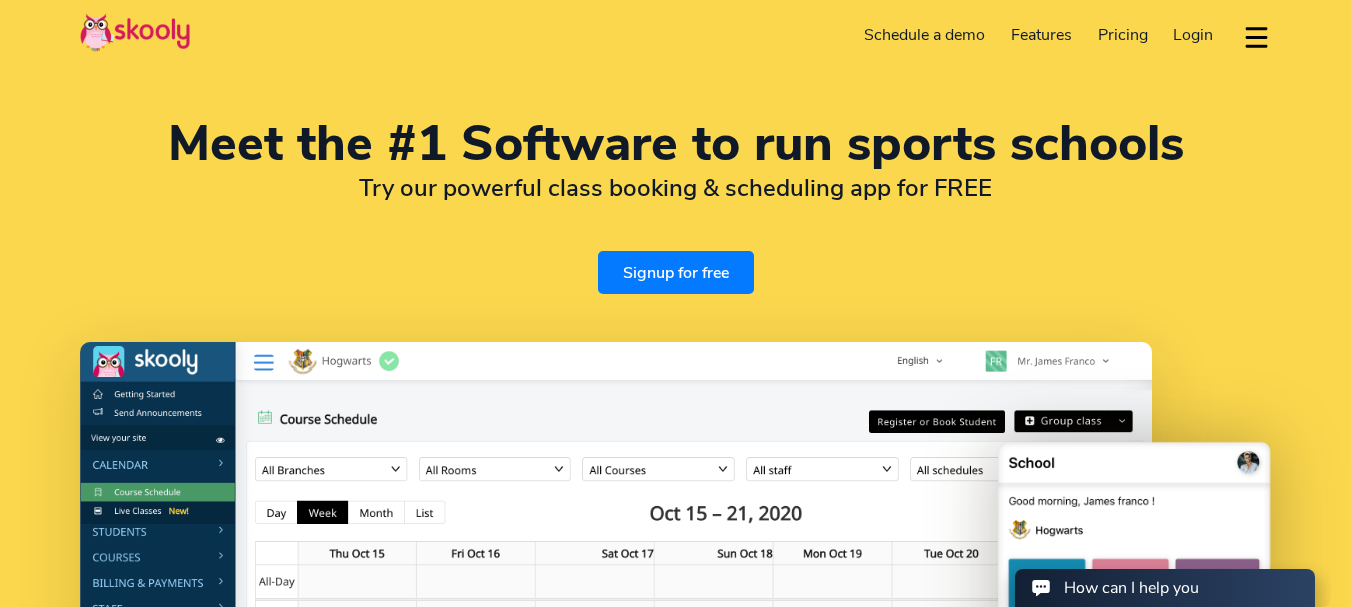 scroll, scrollTop: 0, scrollLeft: 0, axis: both 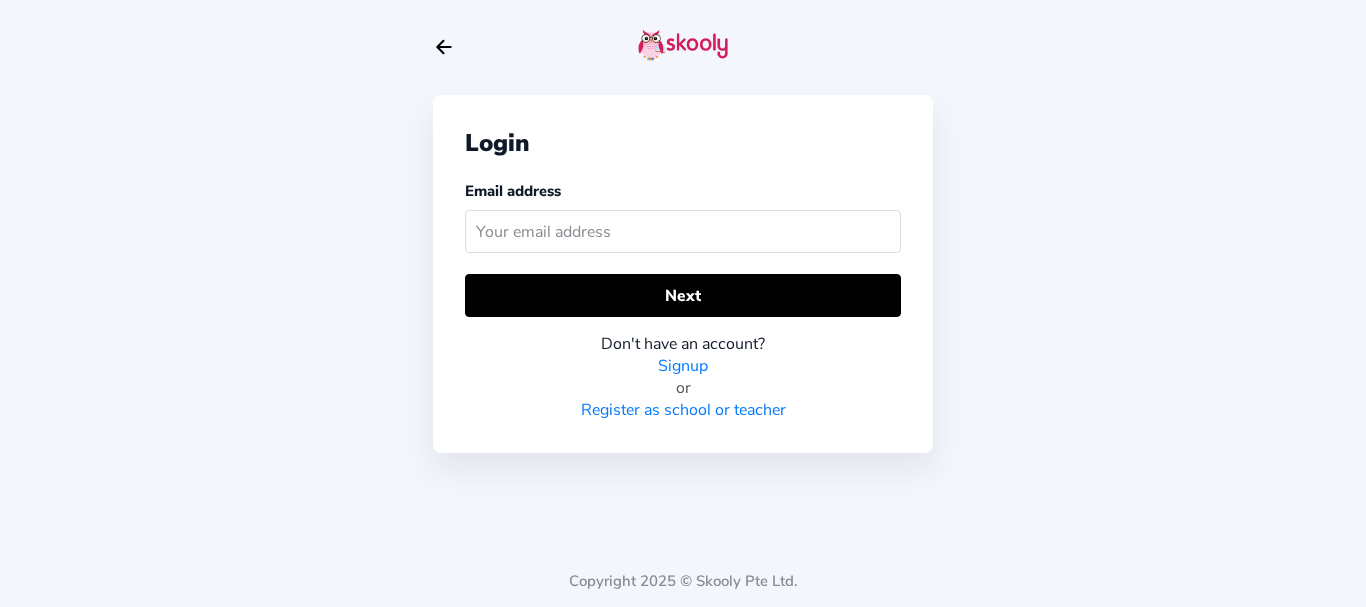 click 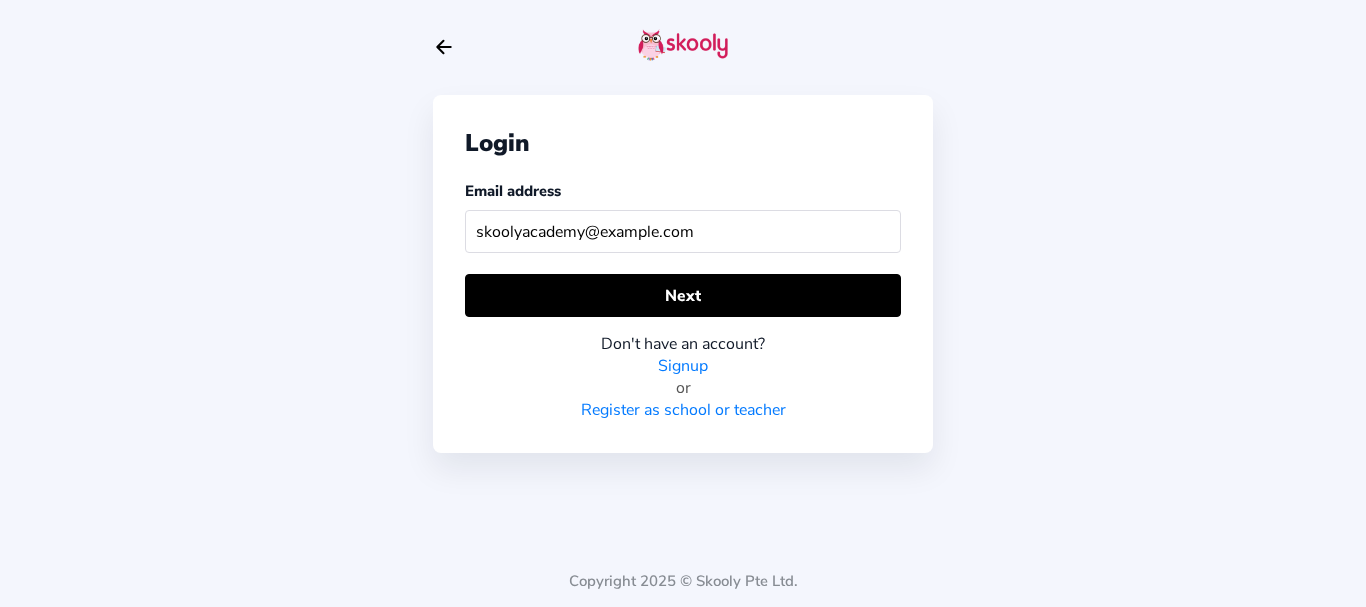 type on "skoolyacademy@gmail.com" 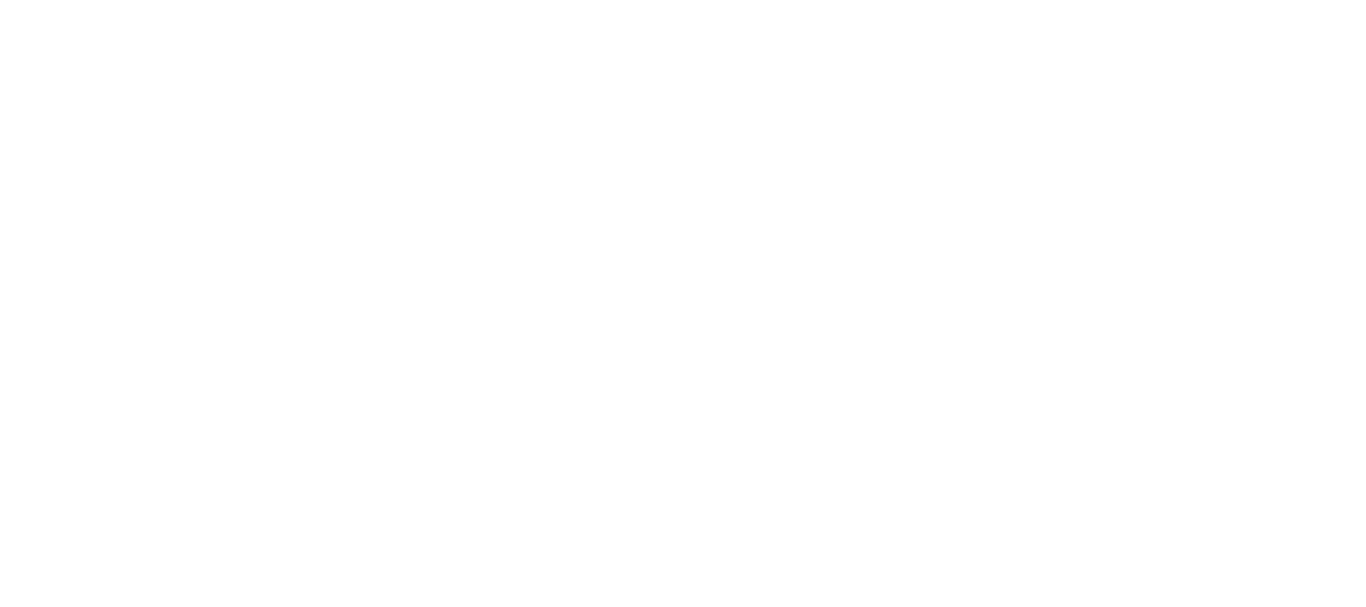scroll, scrollTop: 0, scrollLeft: 0, axis: both 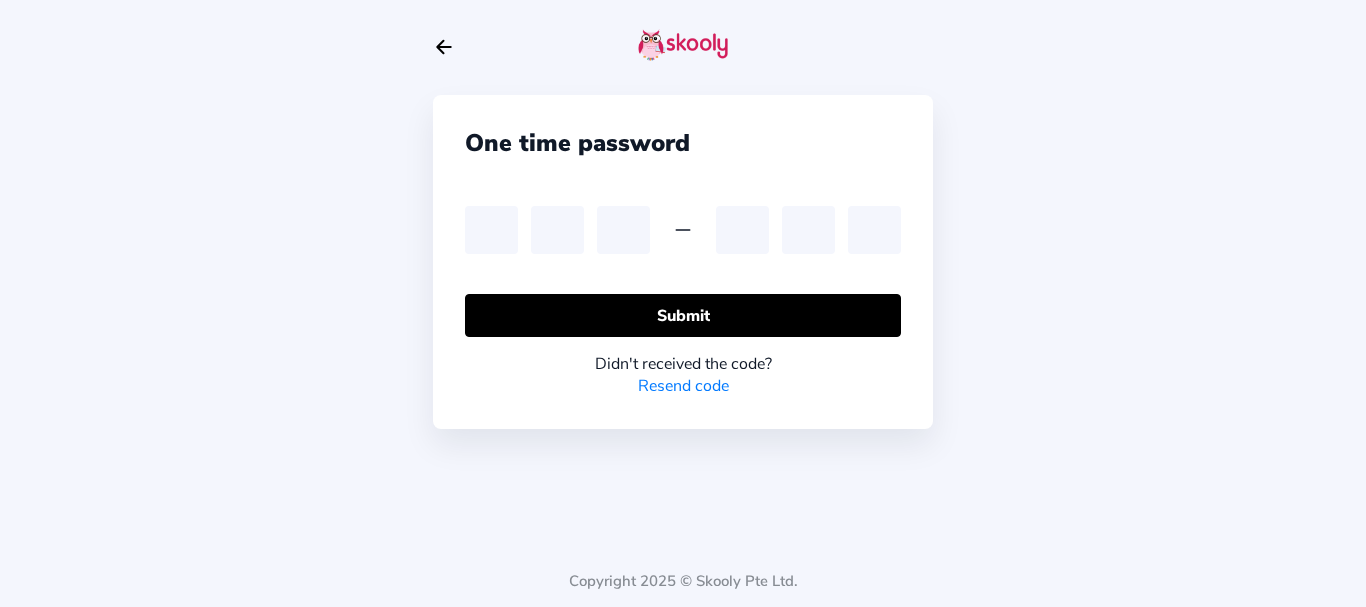 click 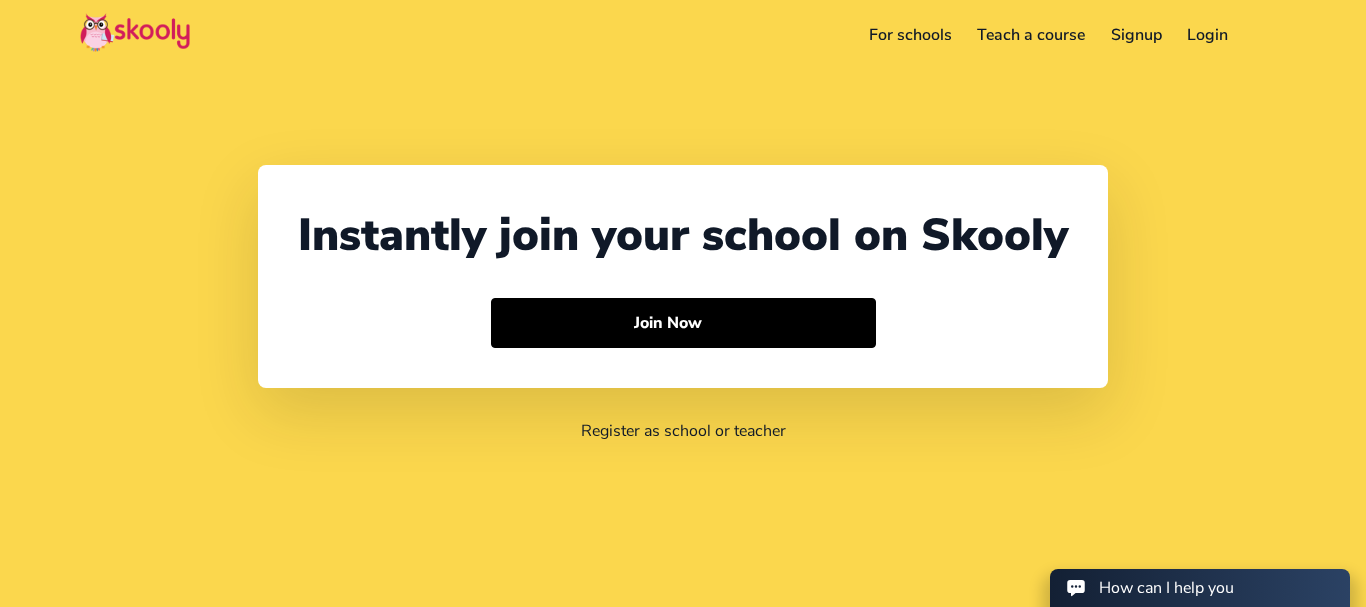 select on "91" 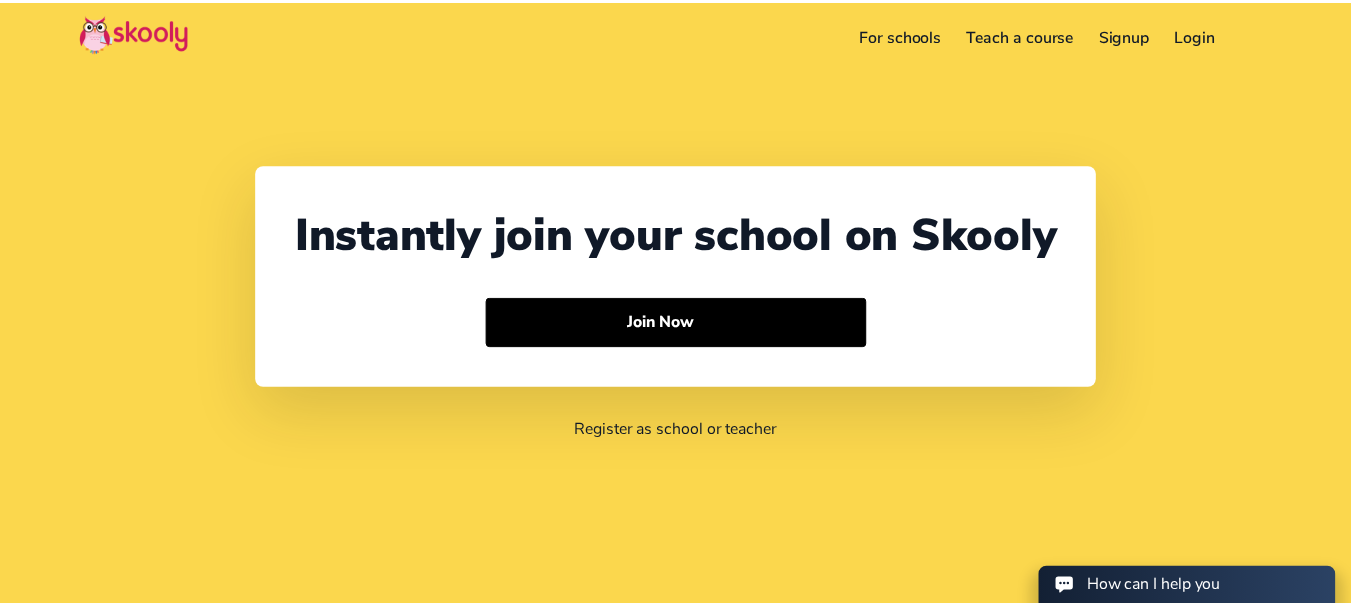scroll, scrollTop: 0, scrollLeft: 0, axis: both 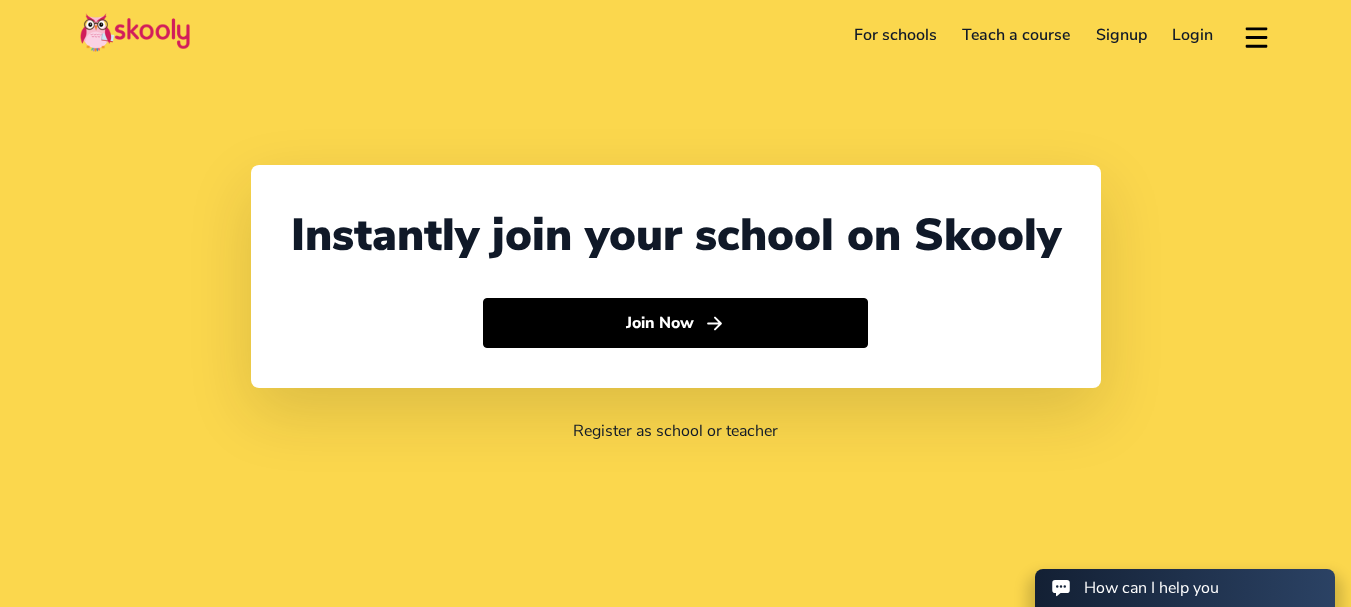 click on "Login" 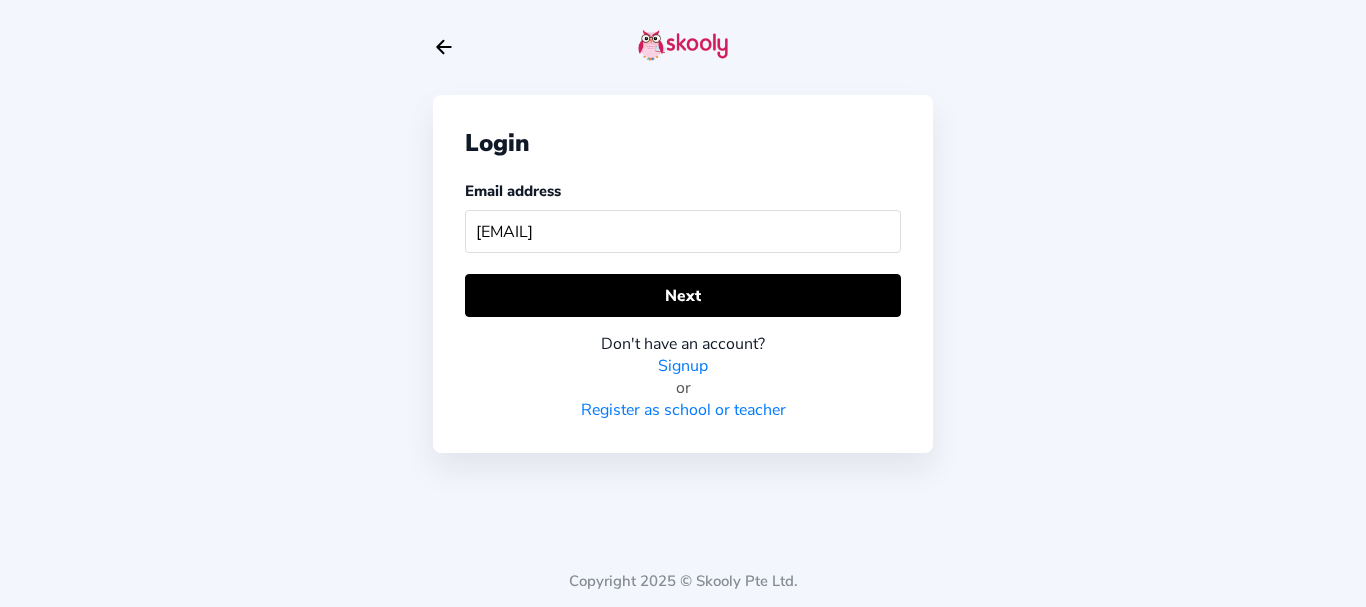 type on "[EMAIL]" 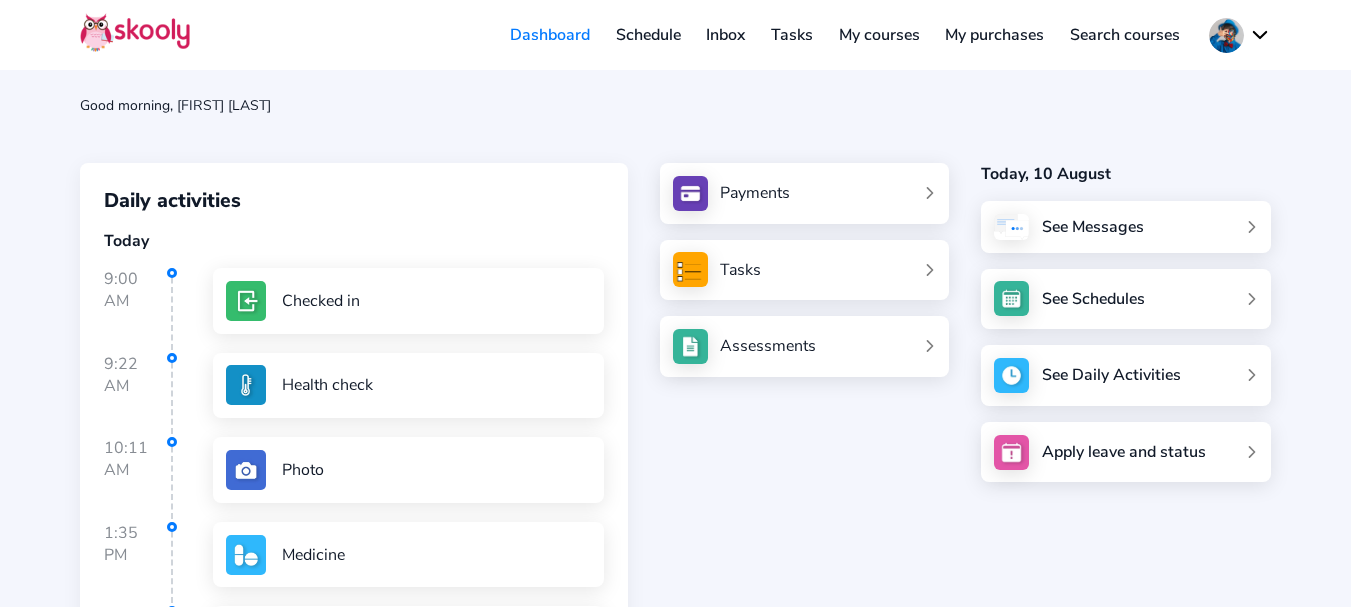 click on "Schedule" 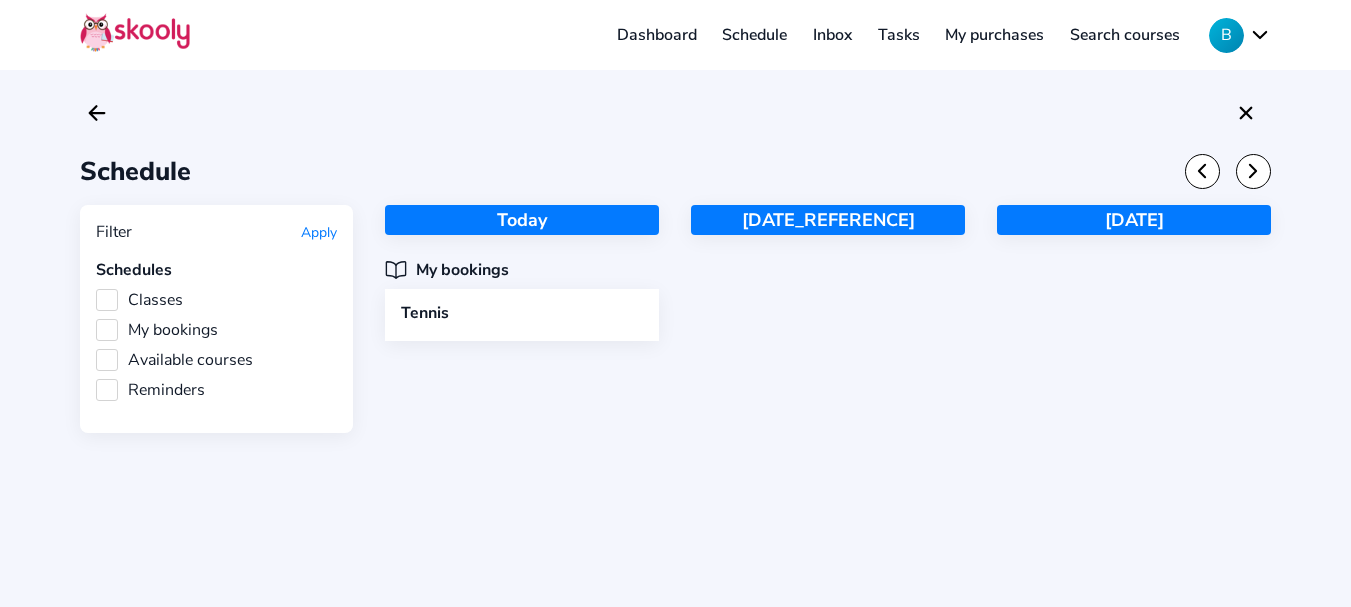 click on "My purchases" 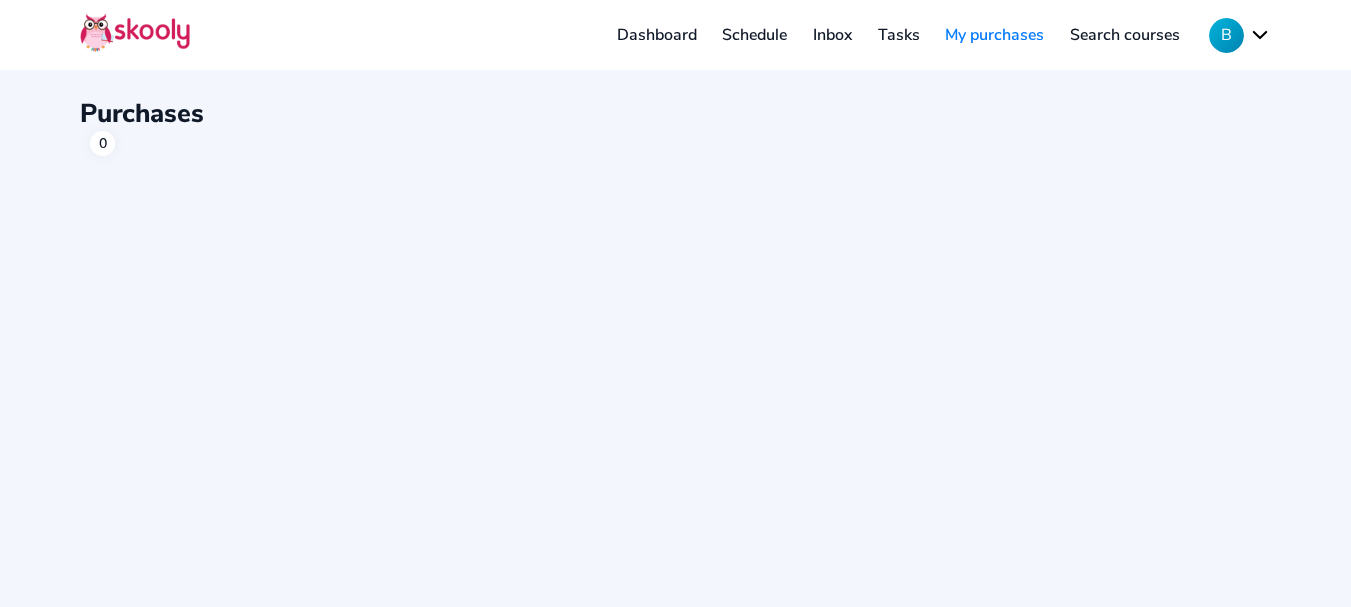 click on "Dashboard" 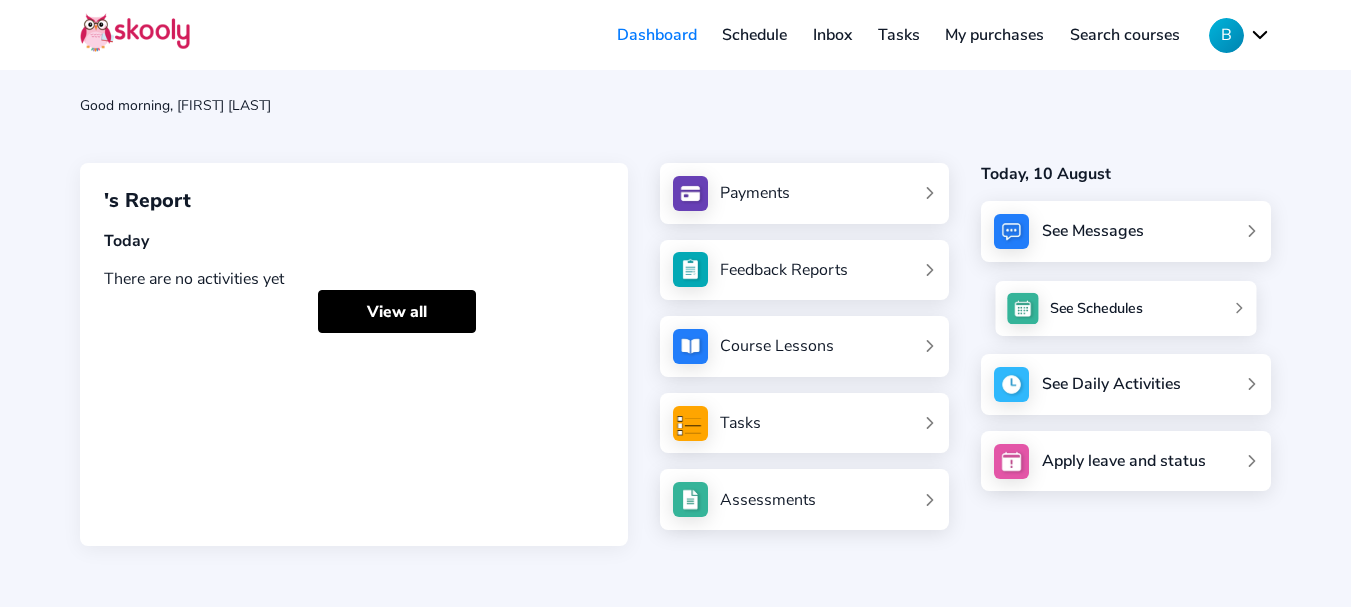 click on "See Schedules" 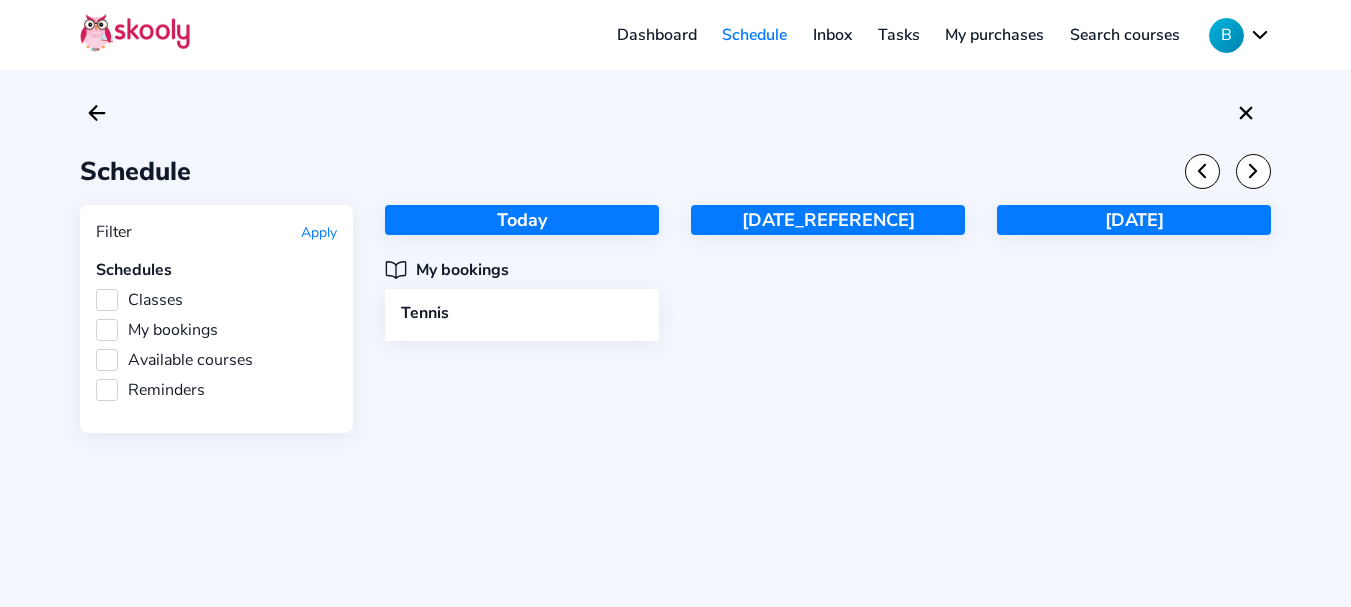 click on "My bookings" 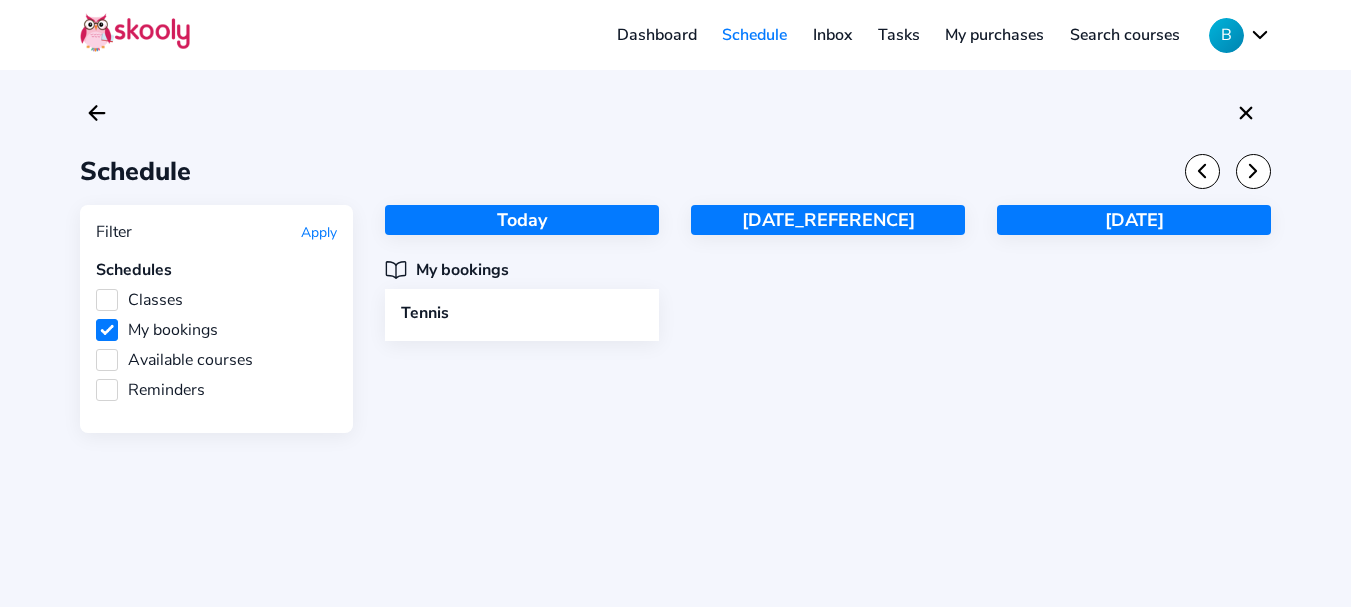 click on "Classes" 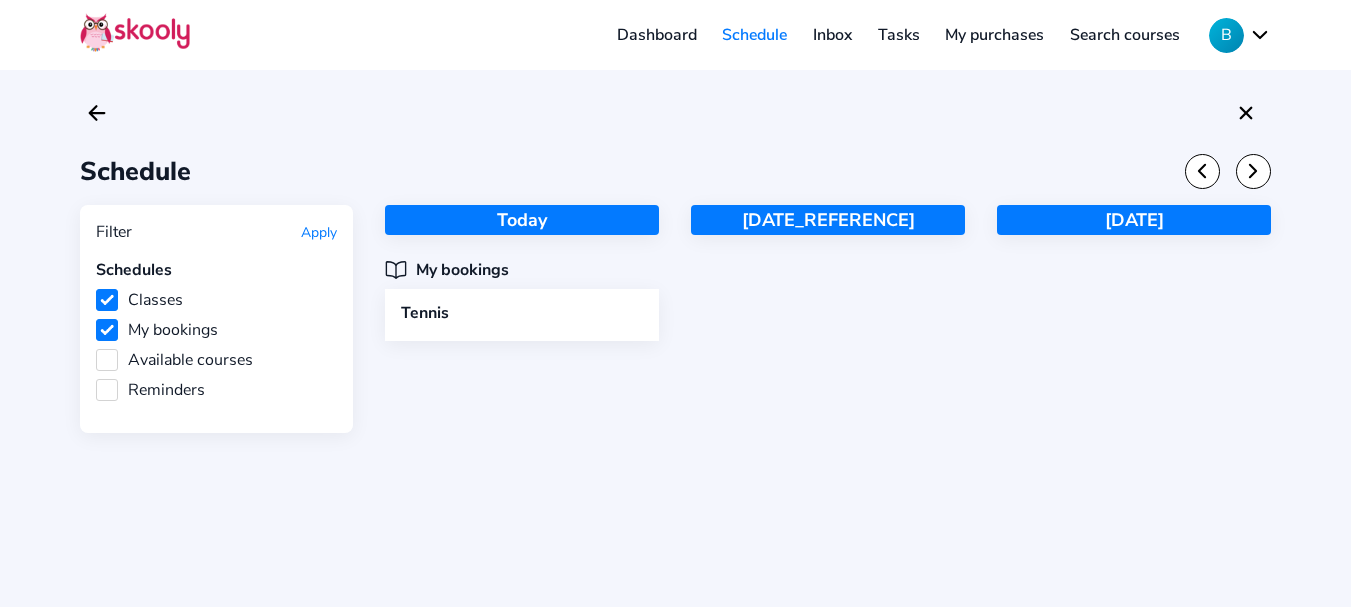 click on "Apply" 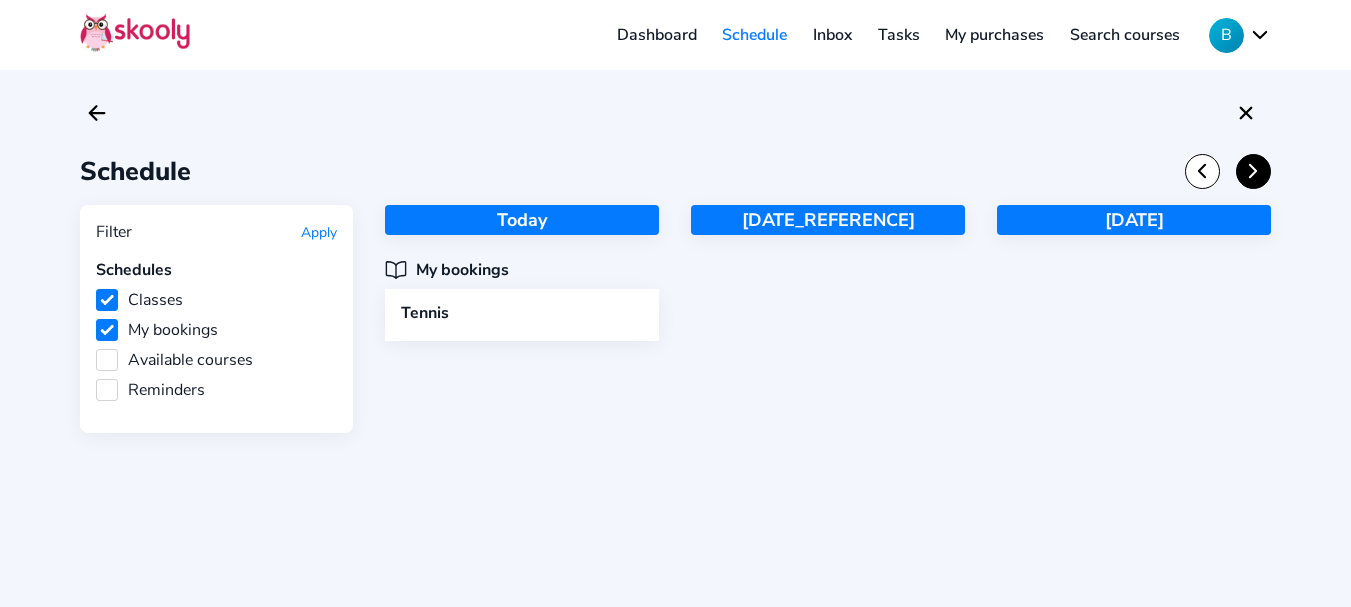 click 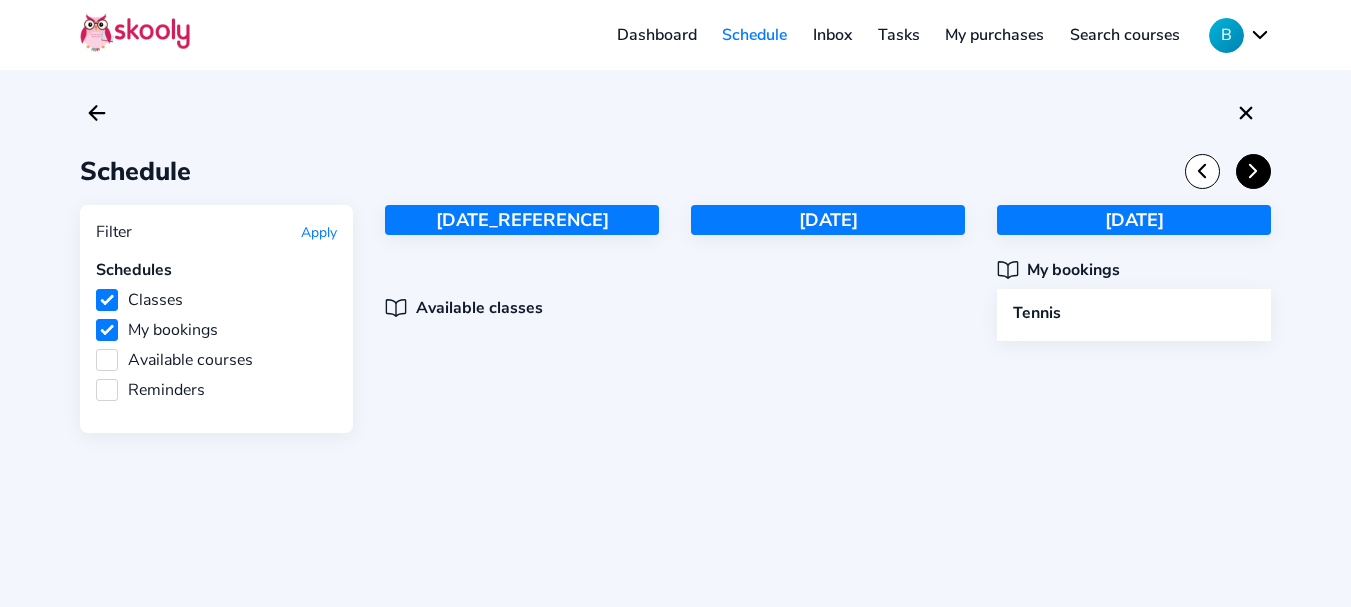 click 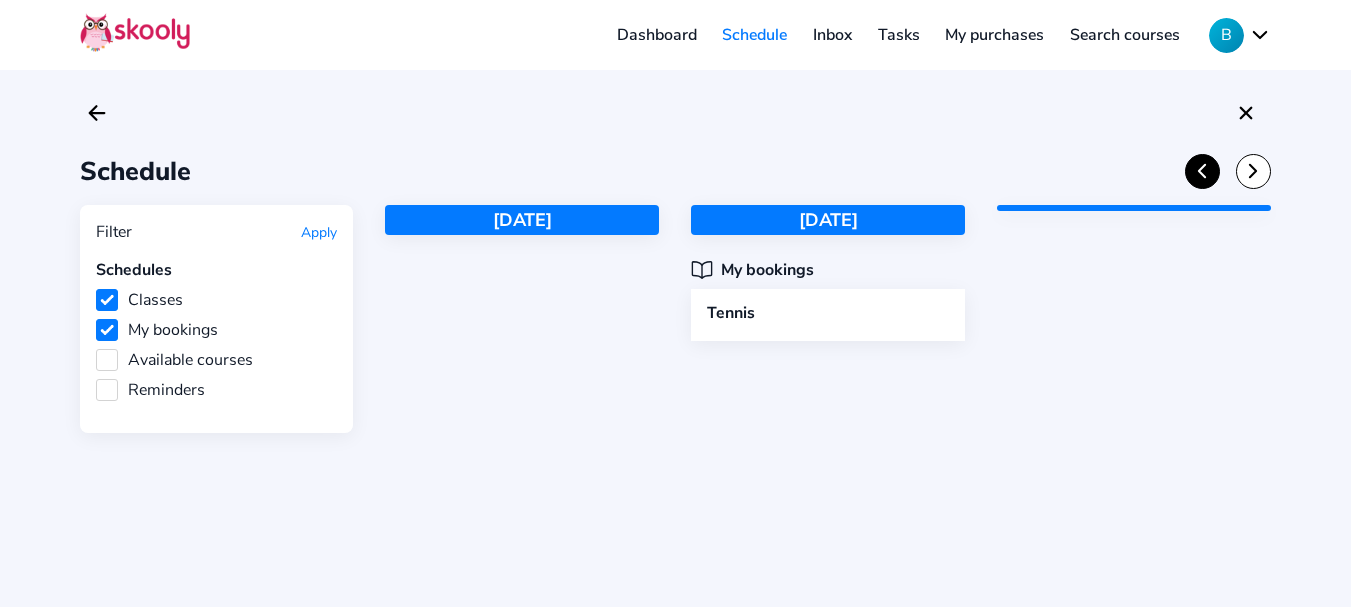 click on "Chevron Back" 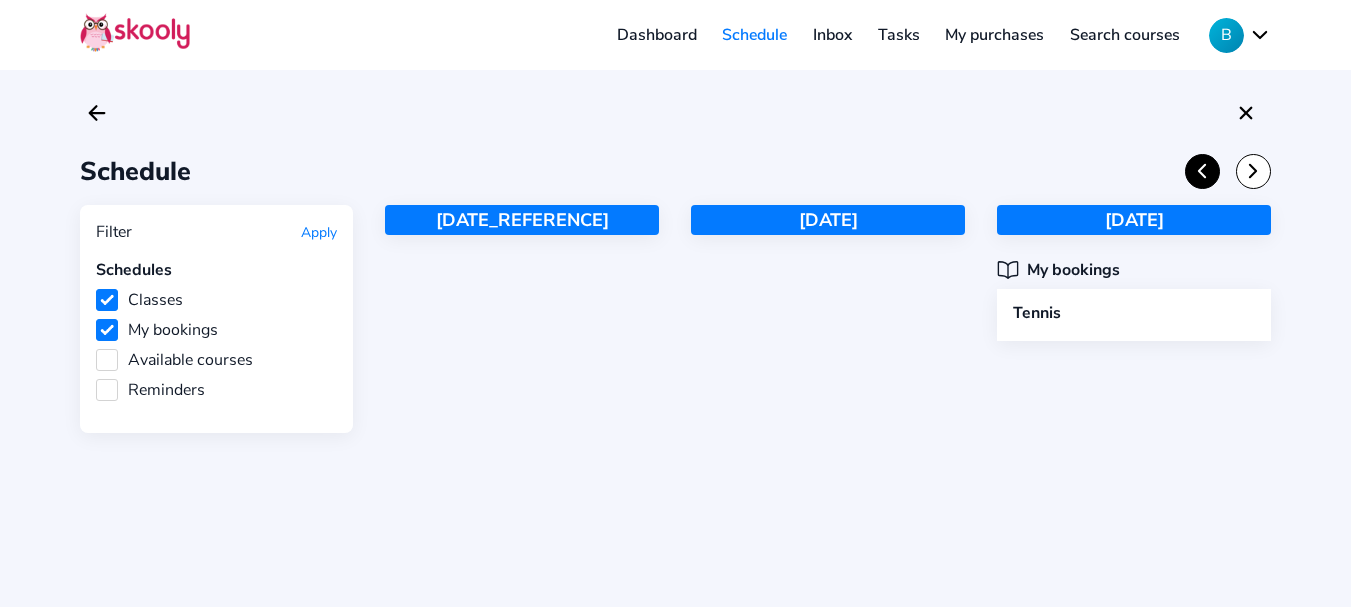 click on "Chevron Back" 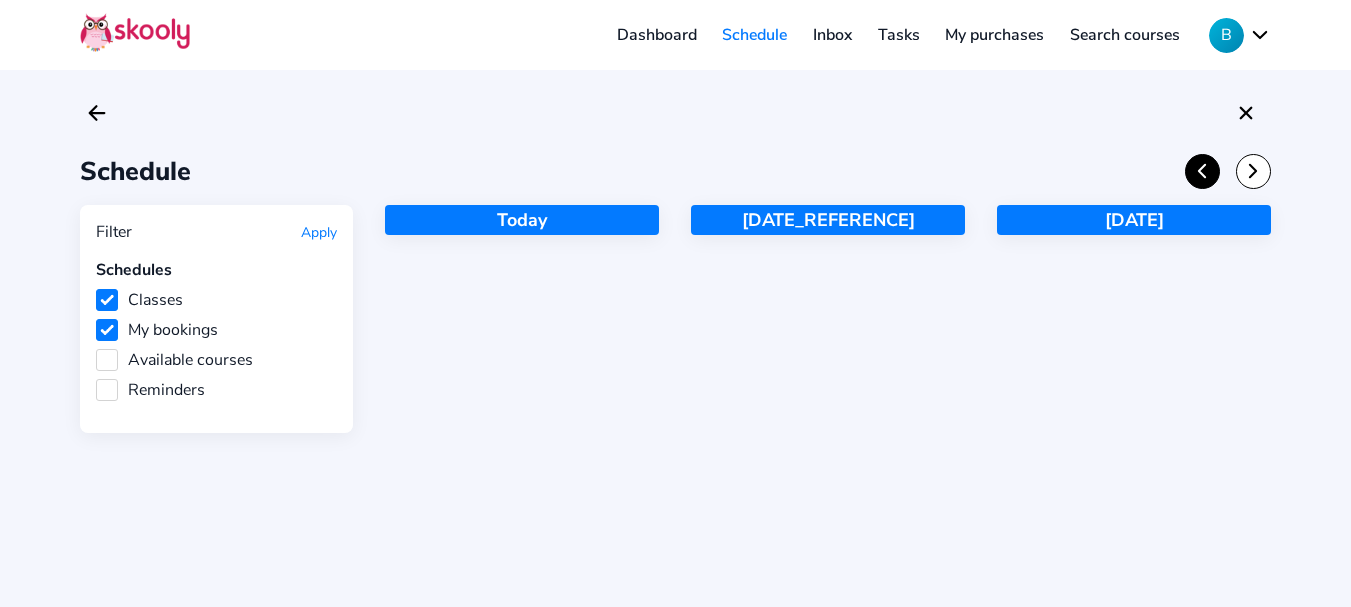 click on "Chevron Back" 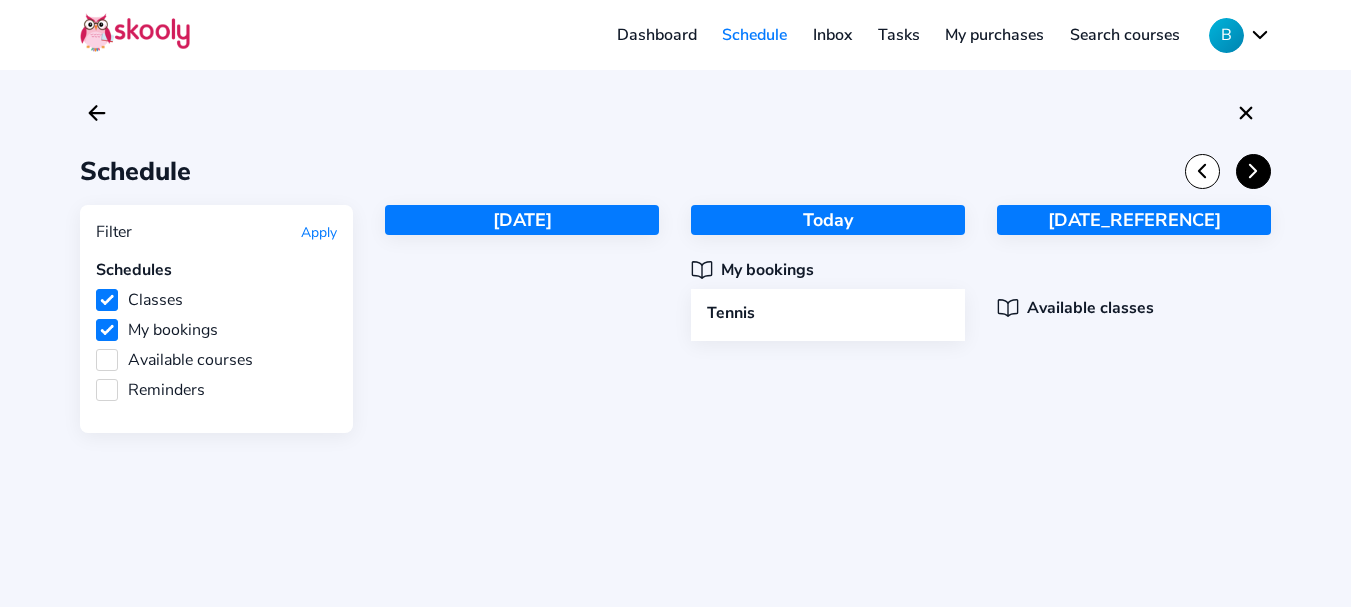 click on "Chevron Forward" 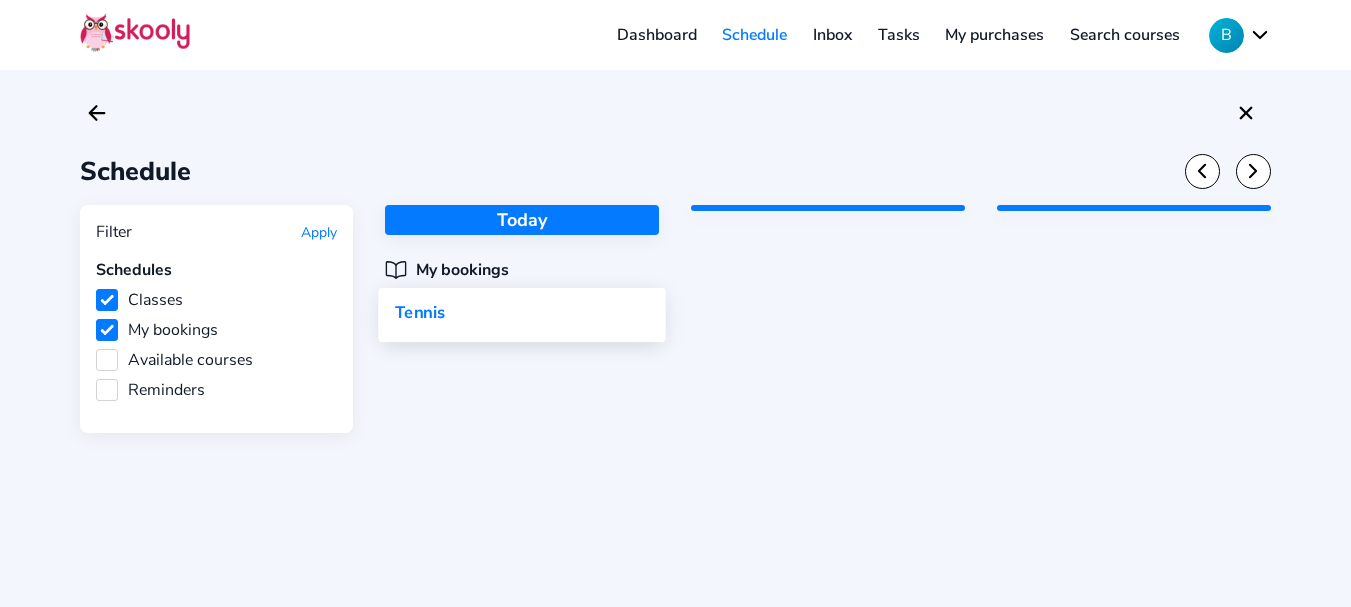 click on "Tennis" at bounding box center [424, 313] 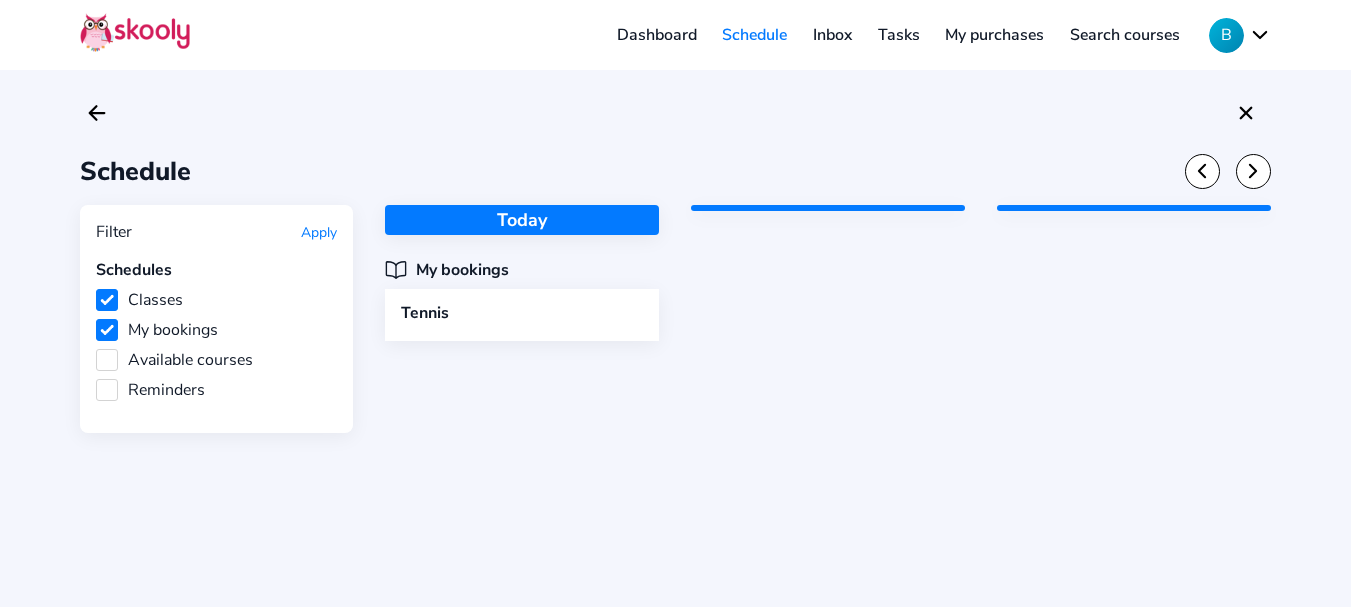 click on "My purchases" 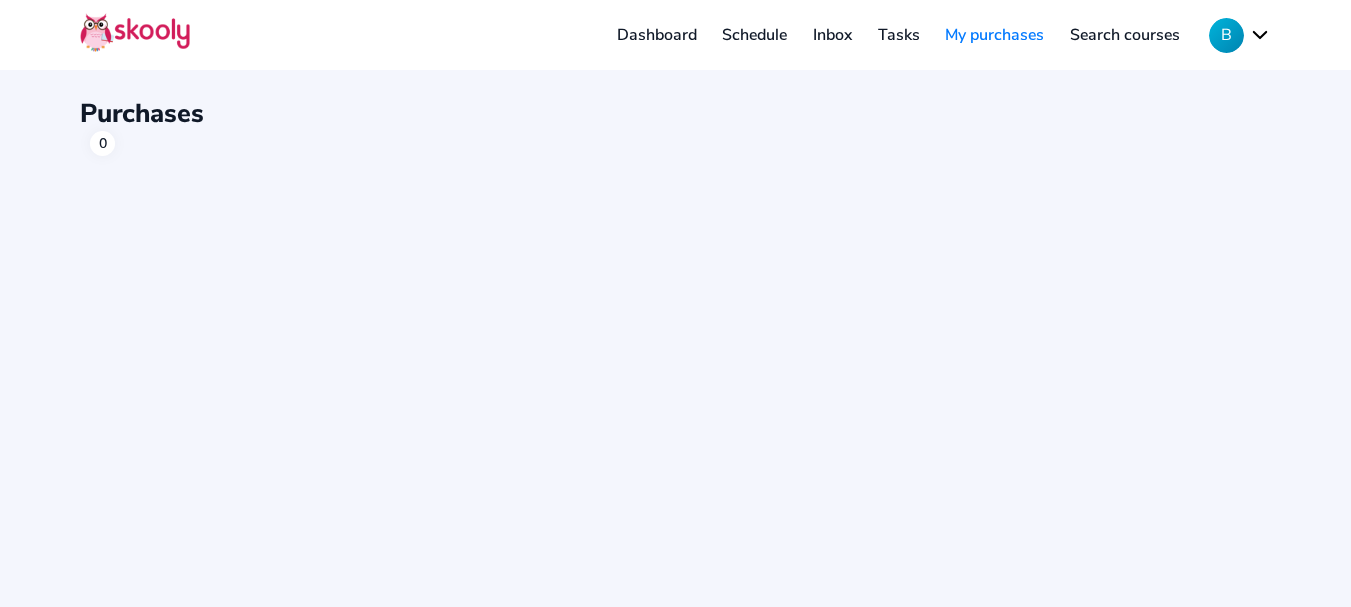 click on "Dashboard" 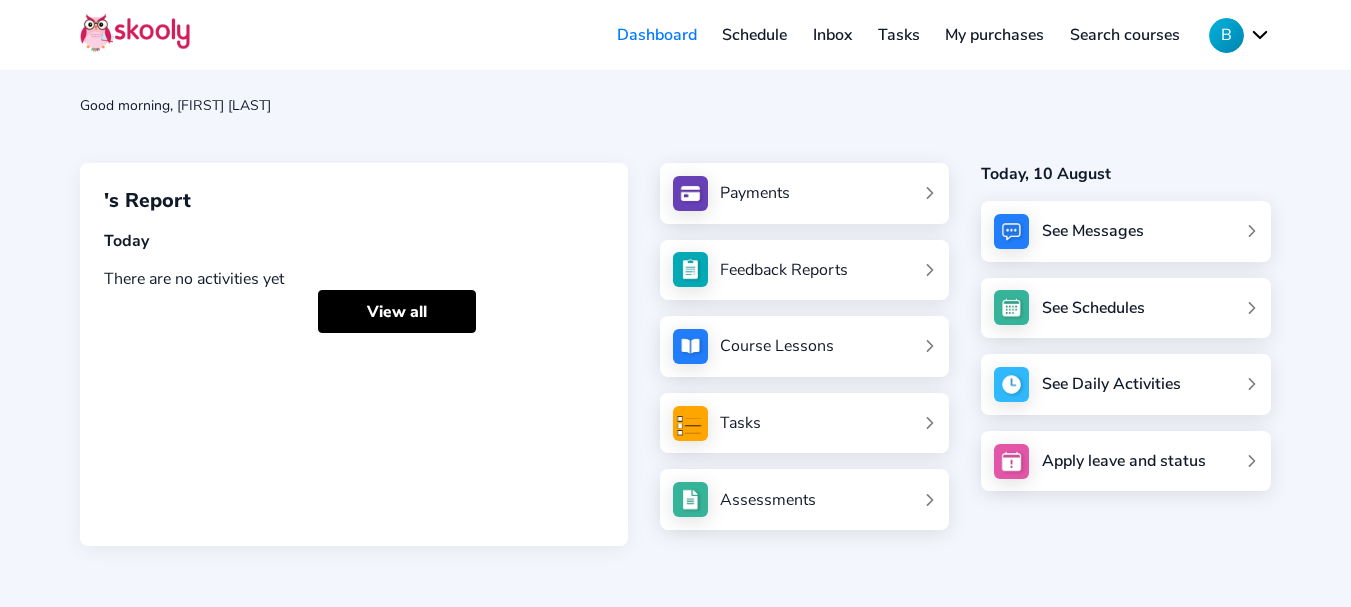 click on "Schedule" 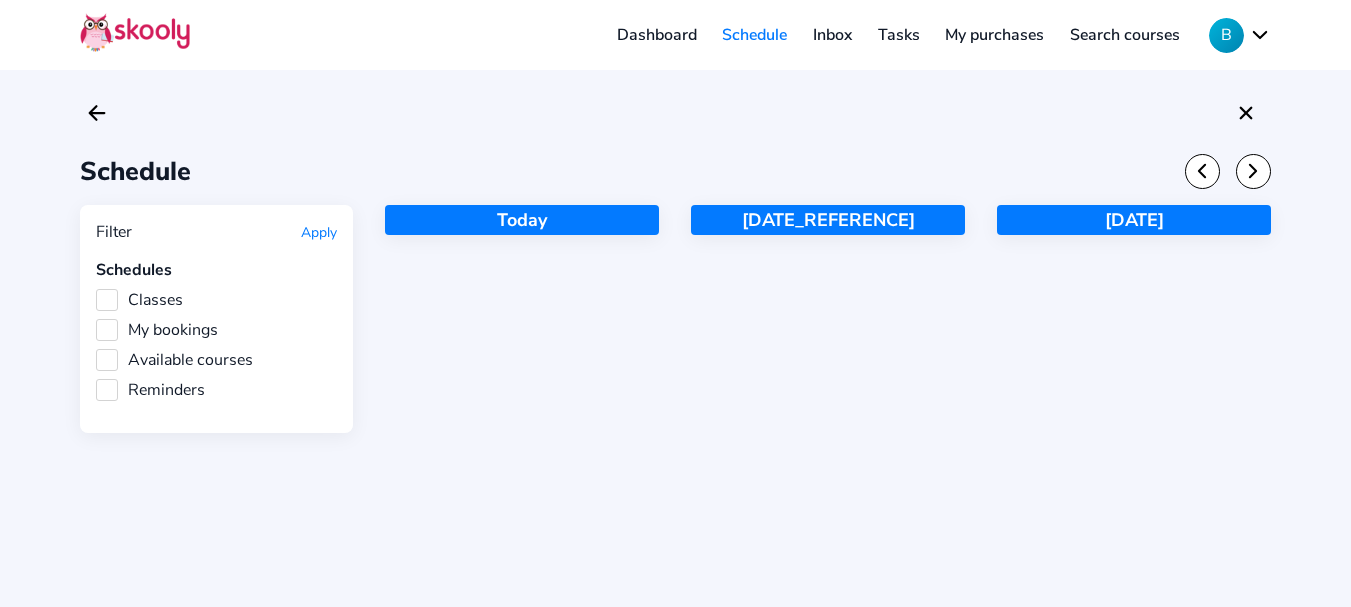click on "Today" 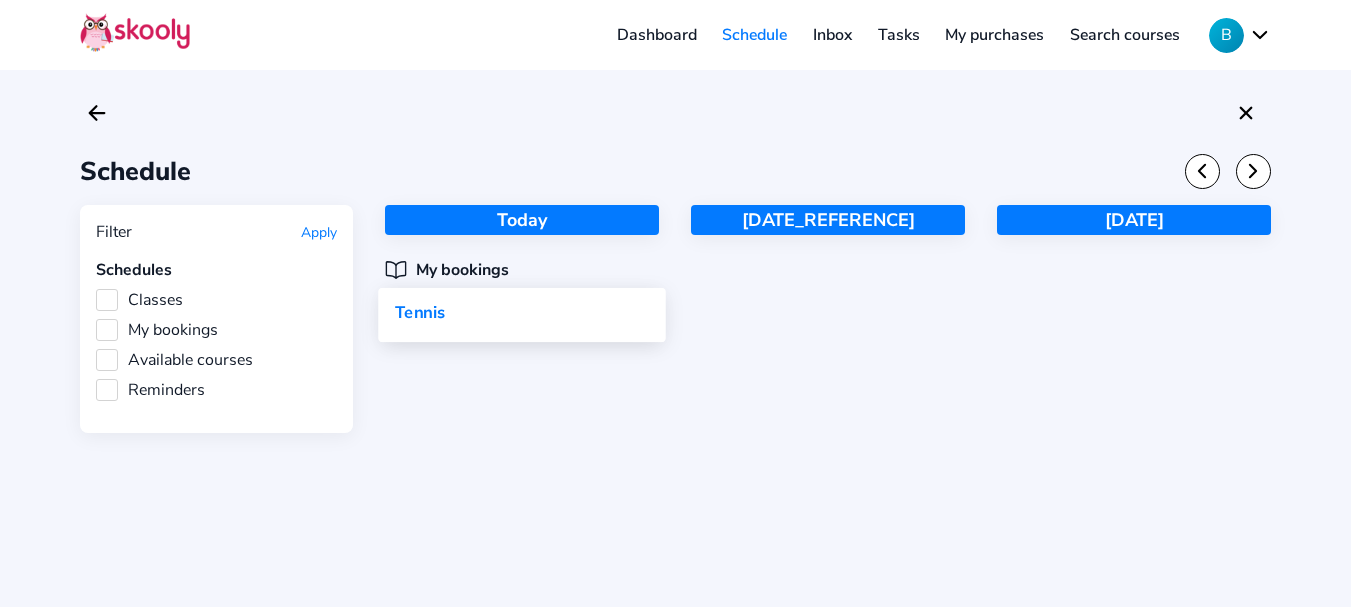 click on "Tennis" at bounding box center [522, 315] 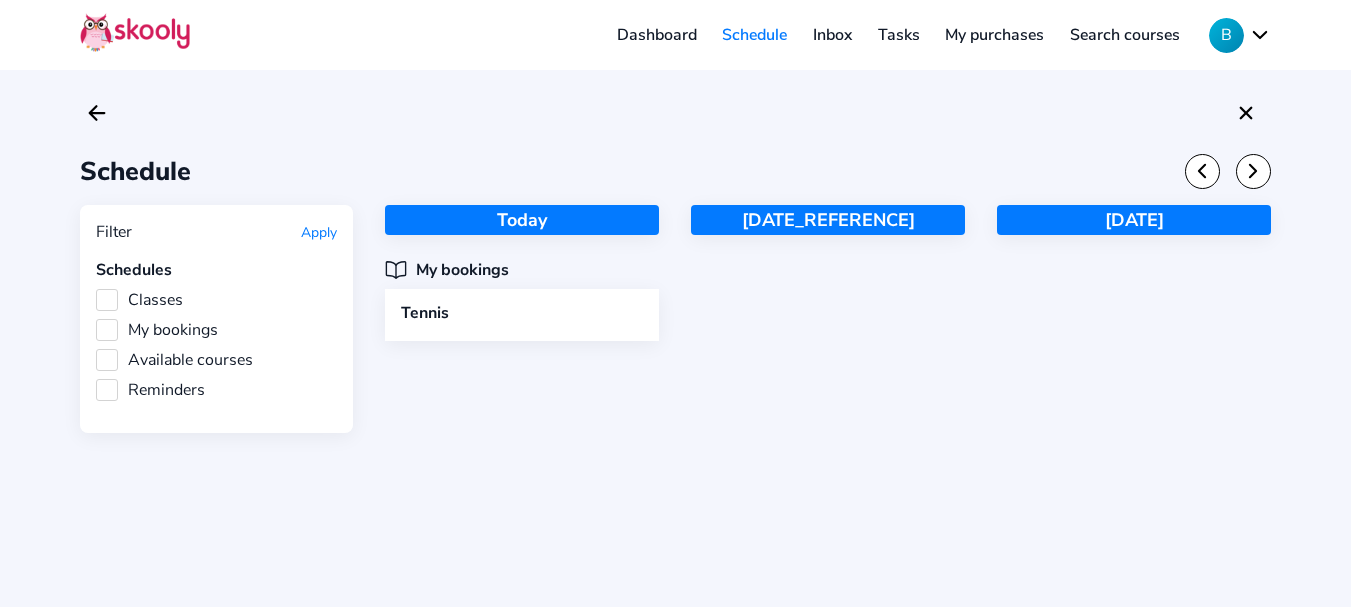 click on "B" 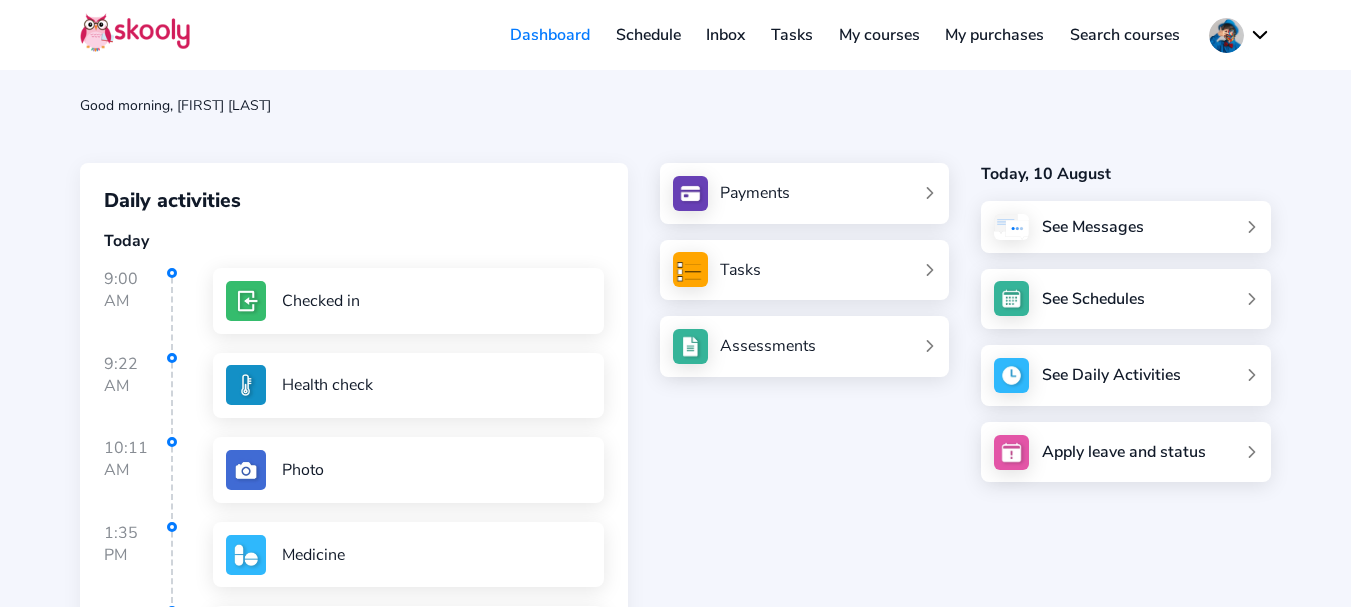 scroll, scrollTop: 0, scrollLeft: 0, axis: both 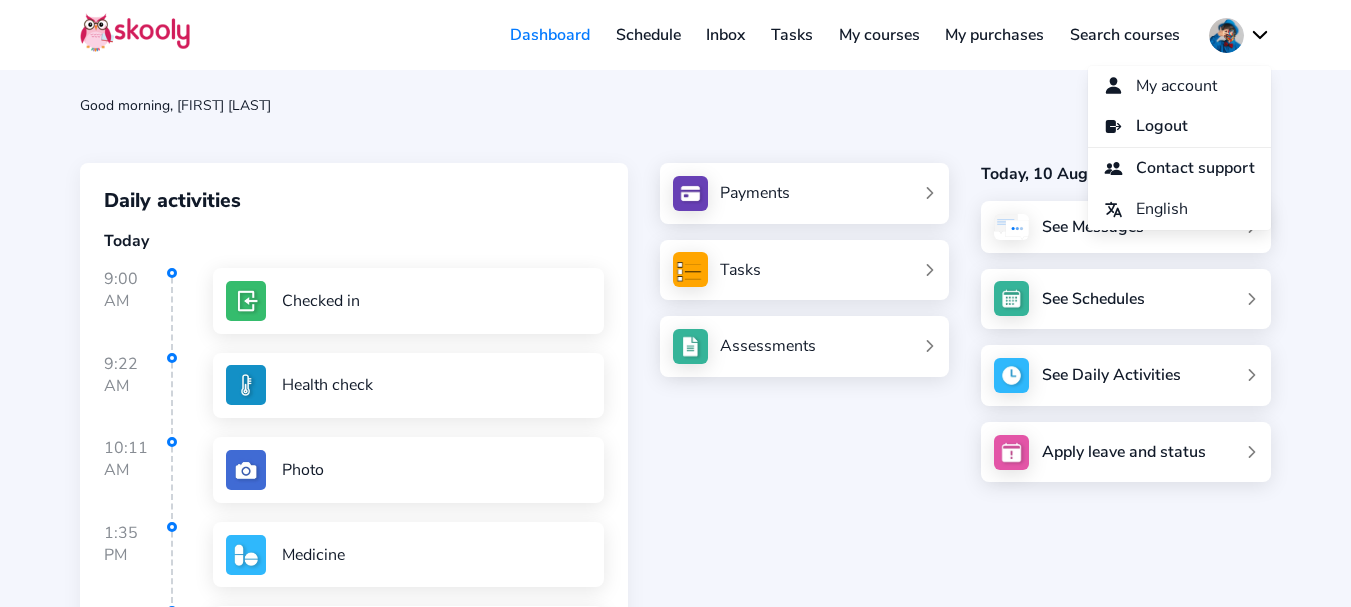 click on "Schedule" 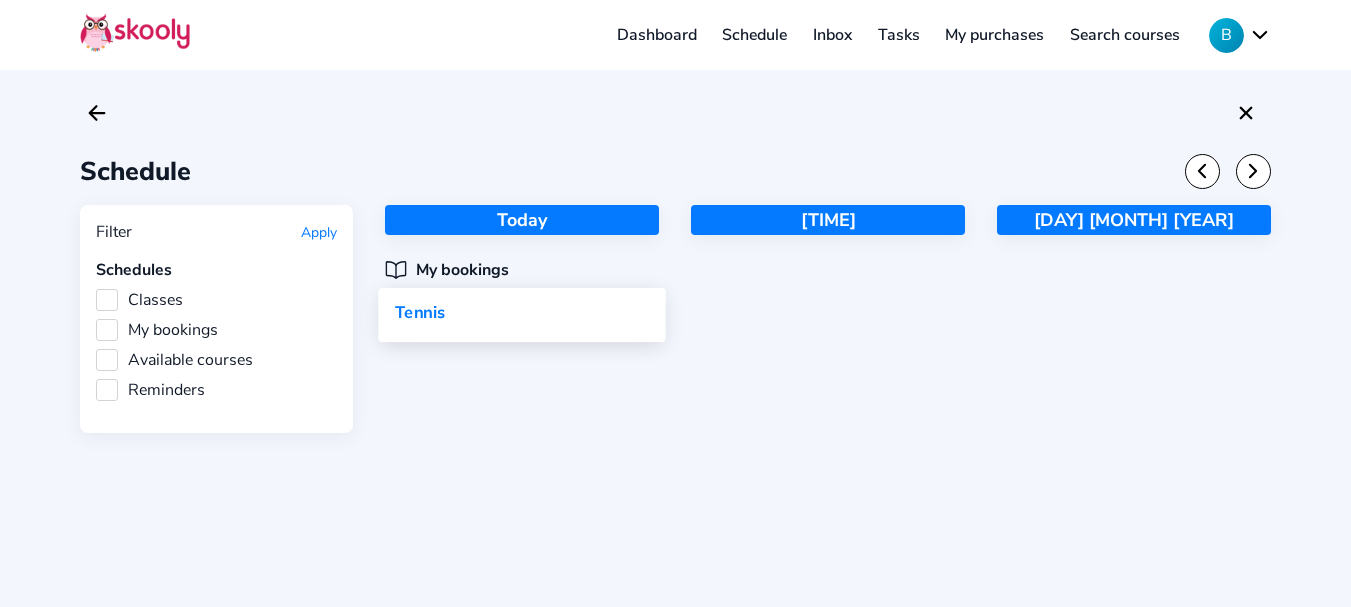 click on "Tennis" at bounding box center [522, 313] 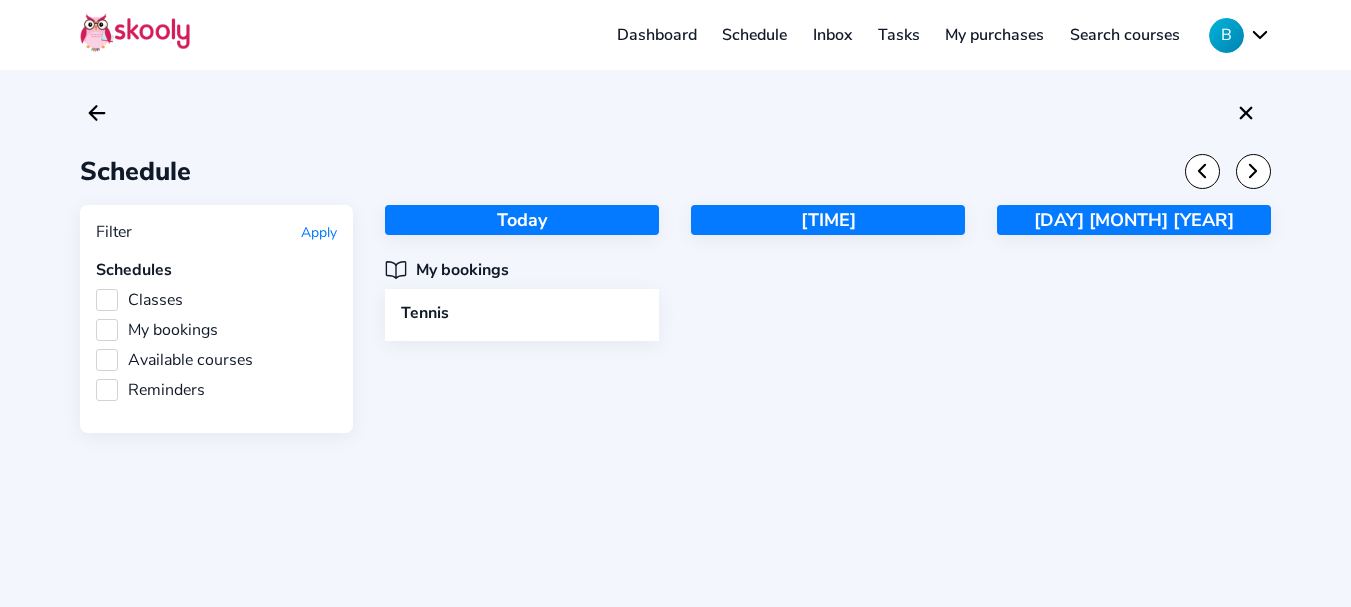 click on "B" 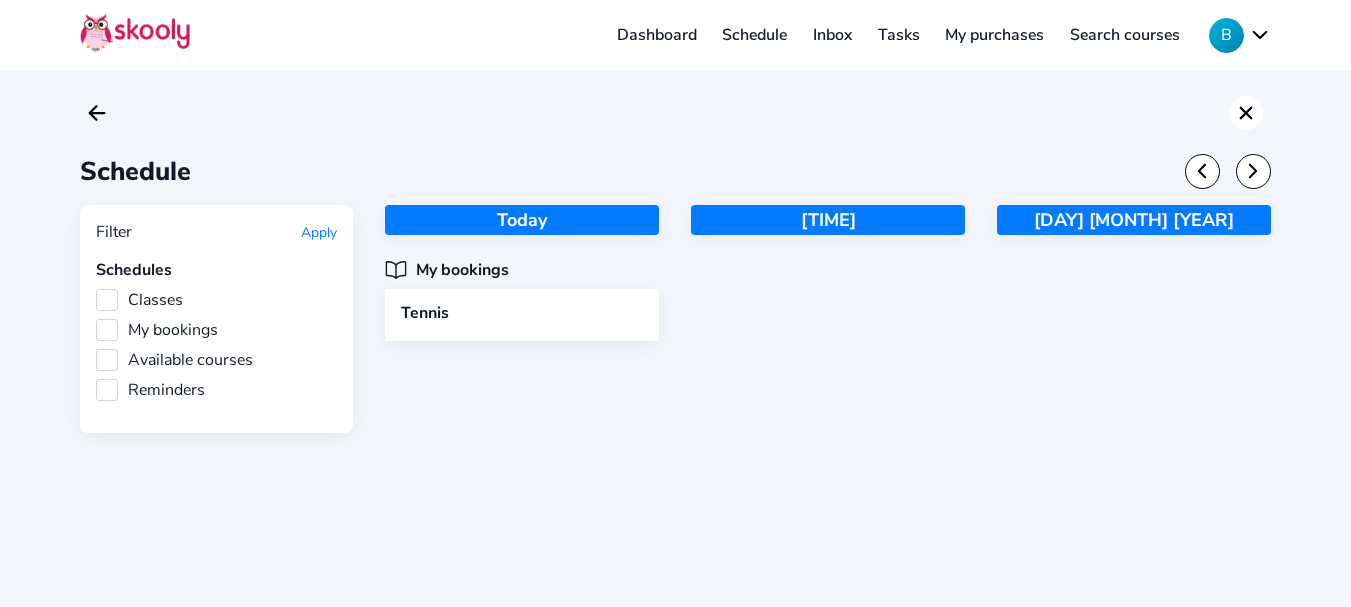 click 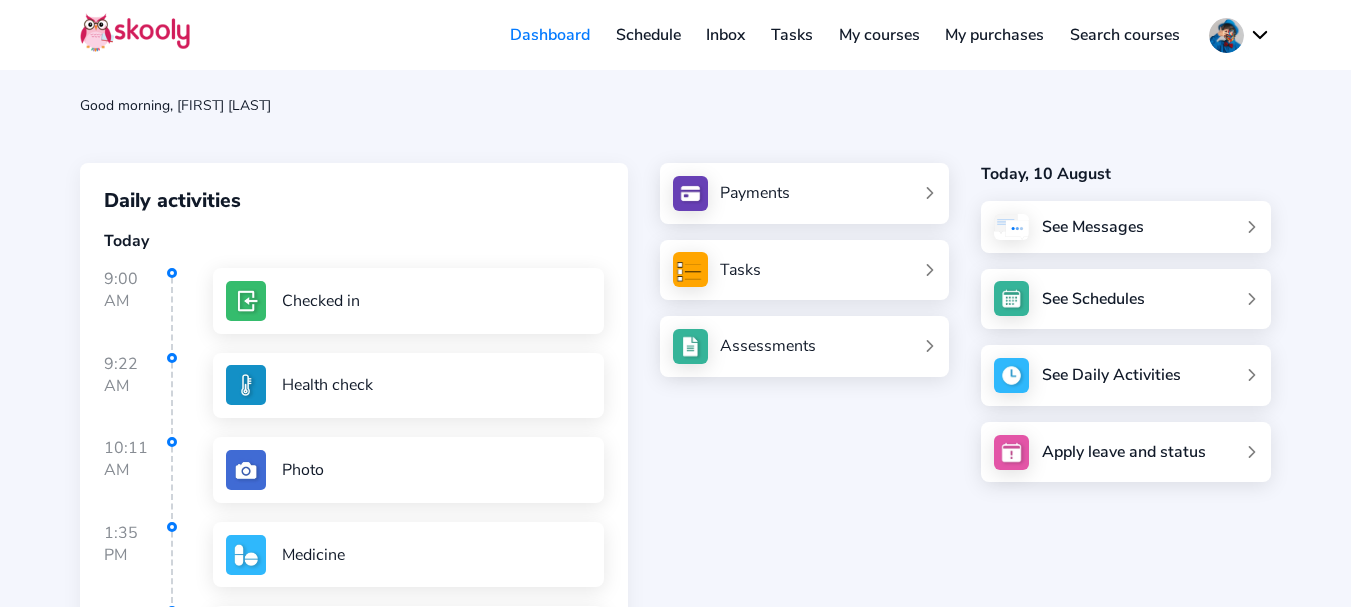 click 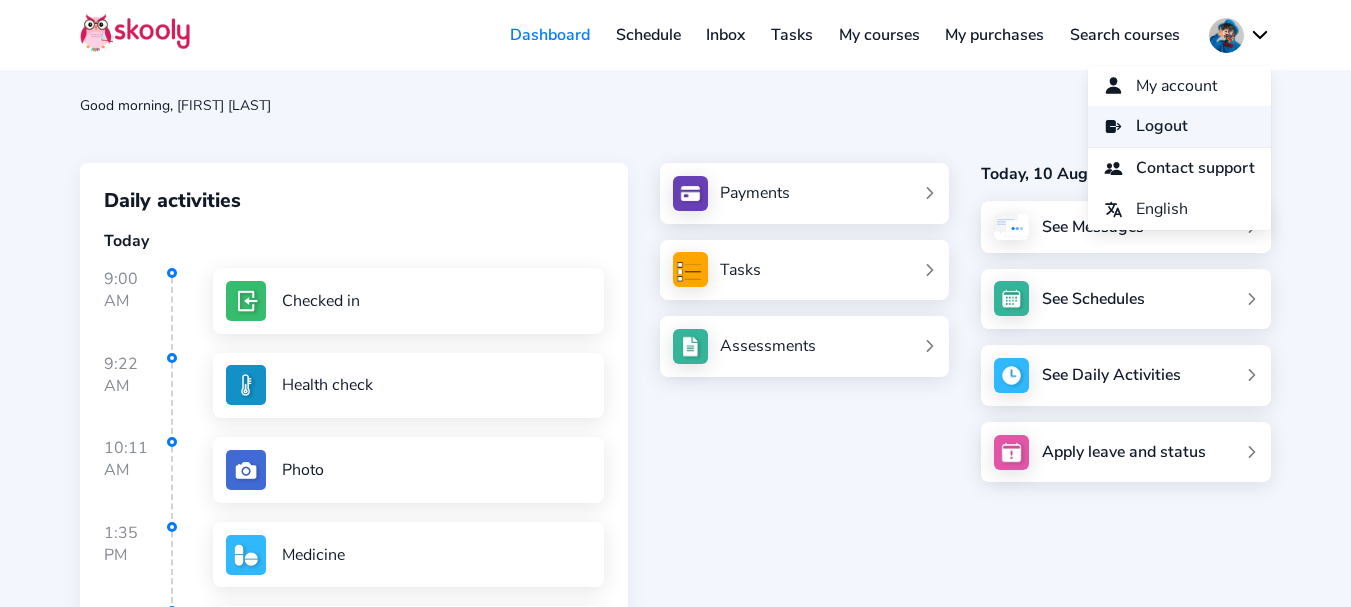 click on "Logout" 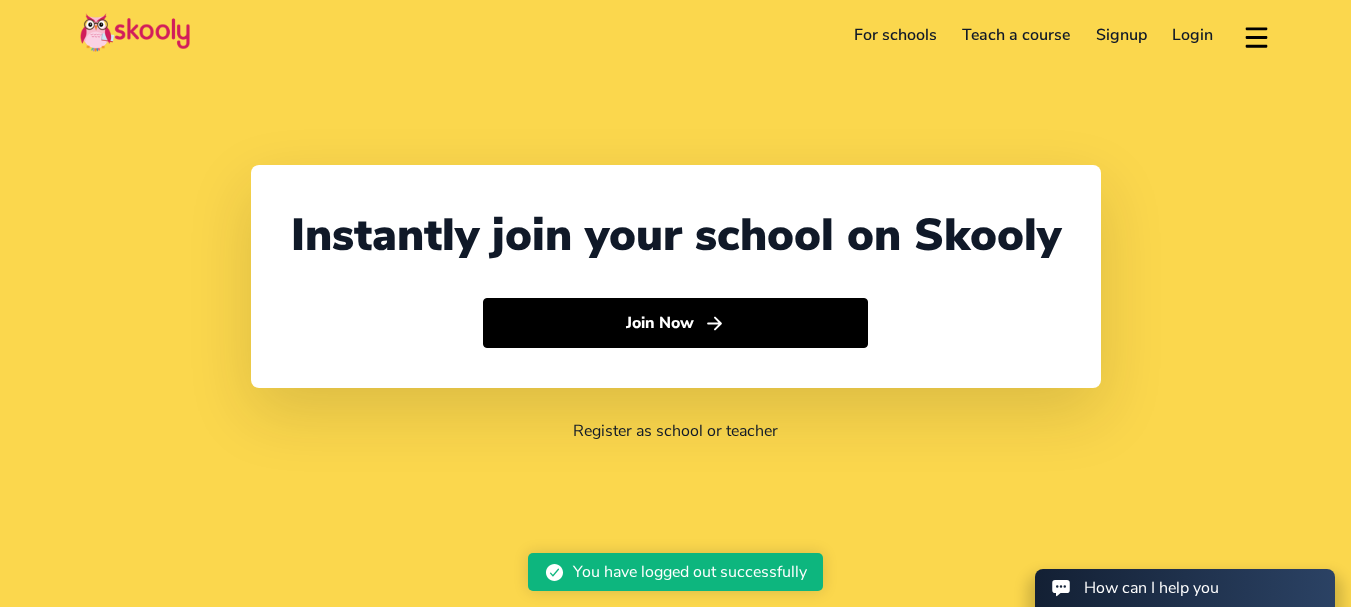 select on "91" 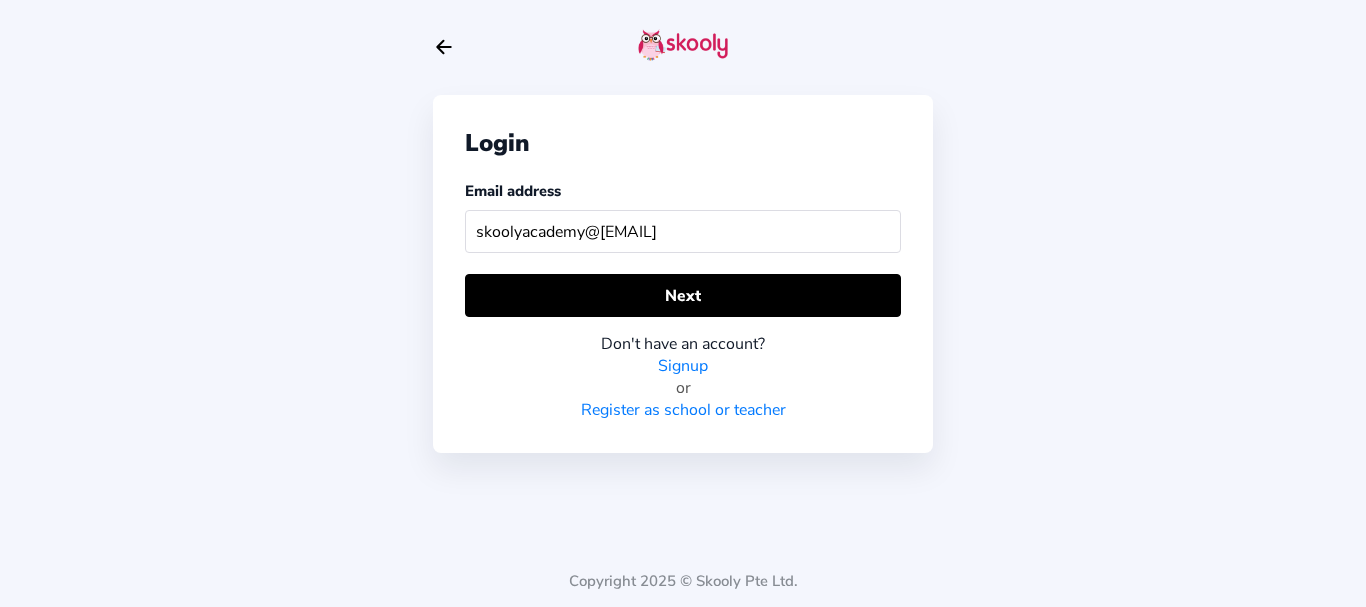type on "skoolyacademy@[EMAIL]" 